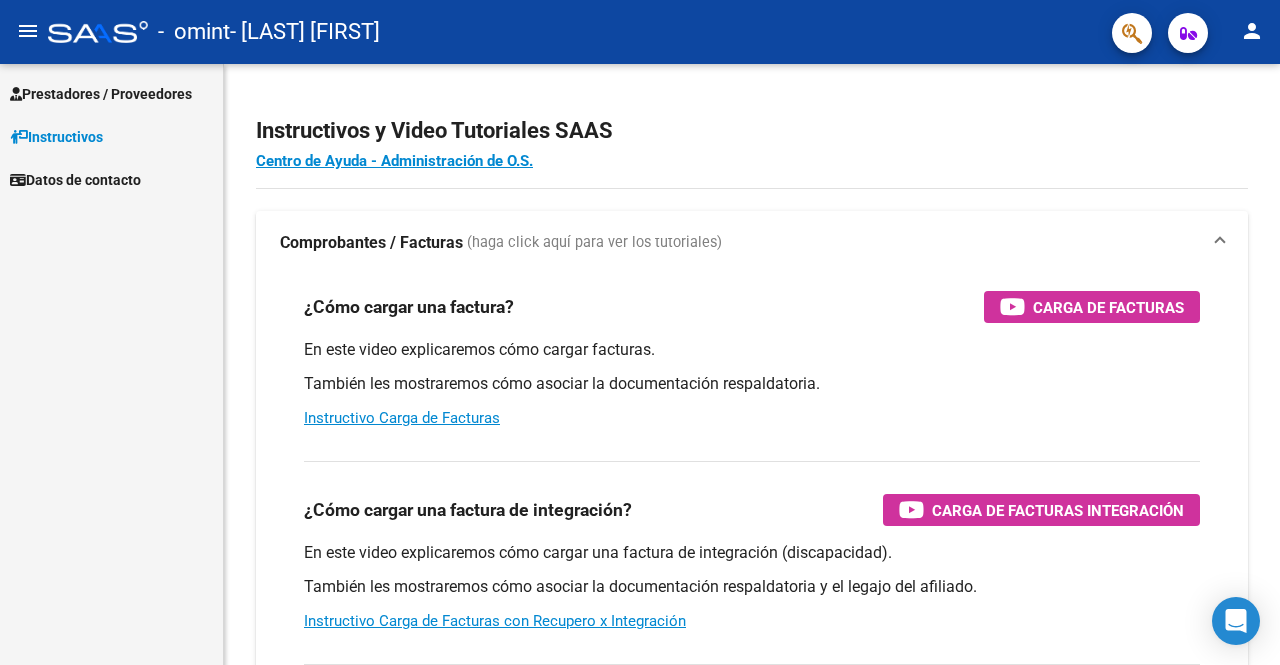 scroll, scrollTop: 0, scrollLeft: 0, axis: both 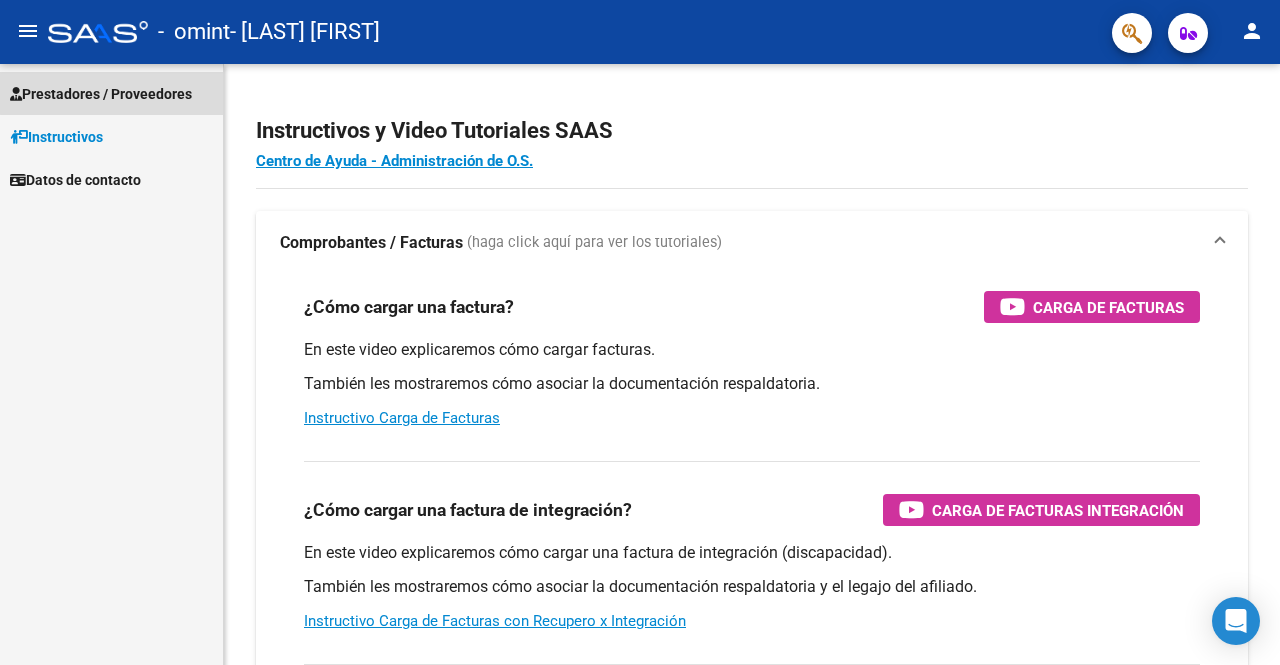 click on "Prestadores / Proveedores" at bounding box center (101, 94) 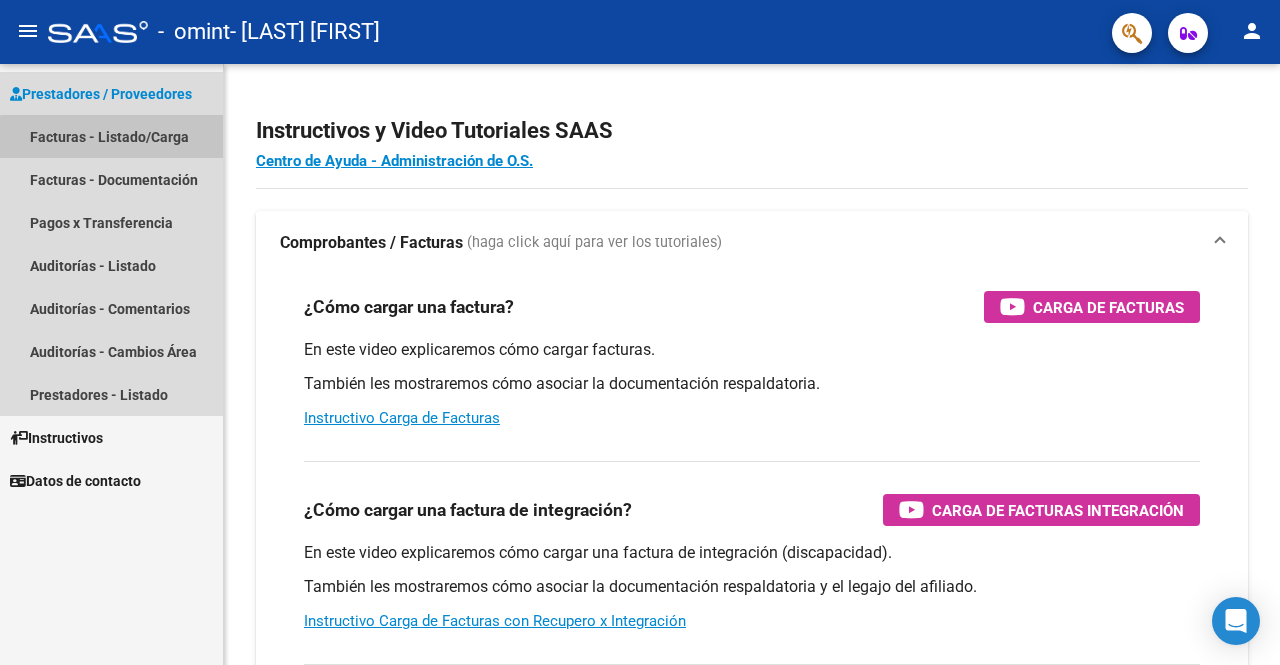 click on "Facturas - Listado/Carga" at bounding box center [111, 136] 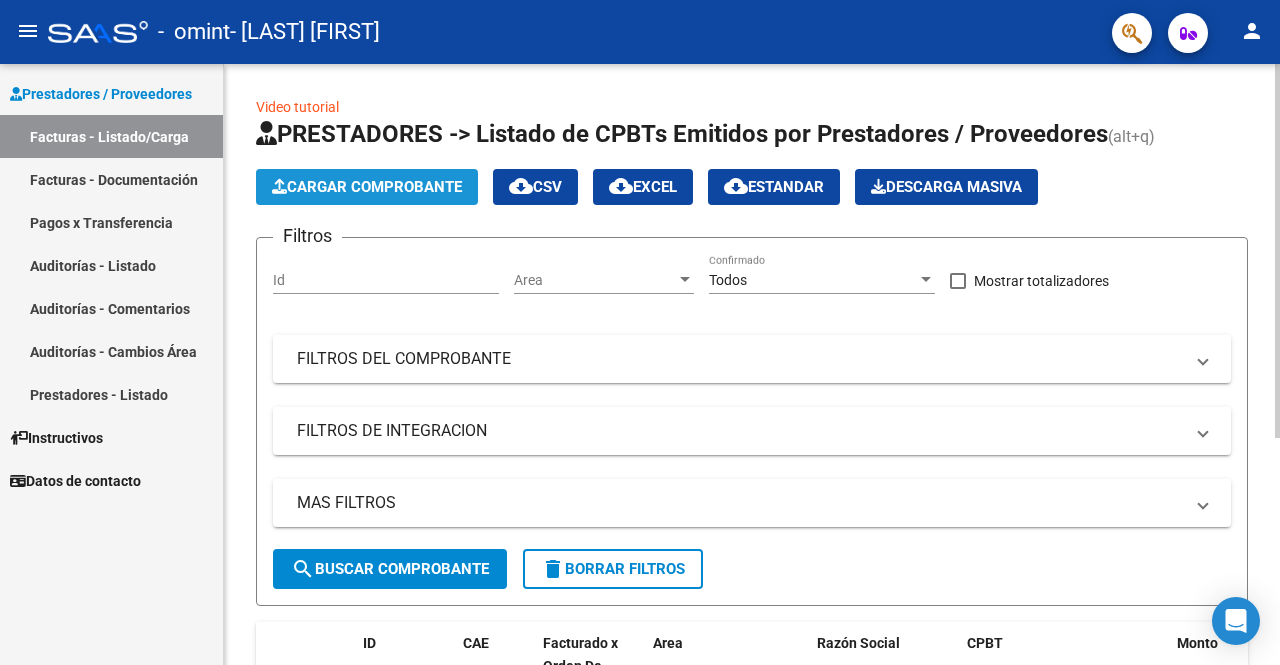 click on "Cargar Comprobante" 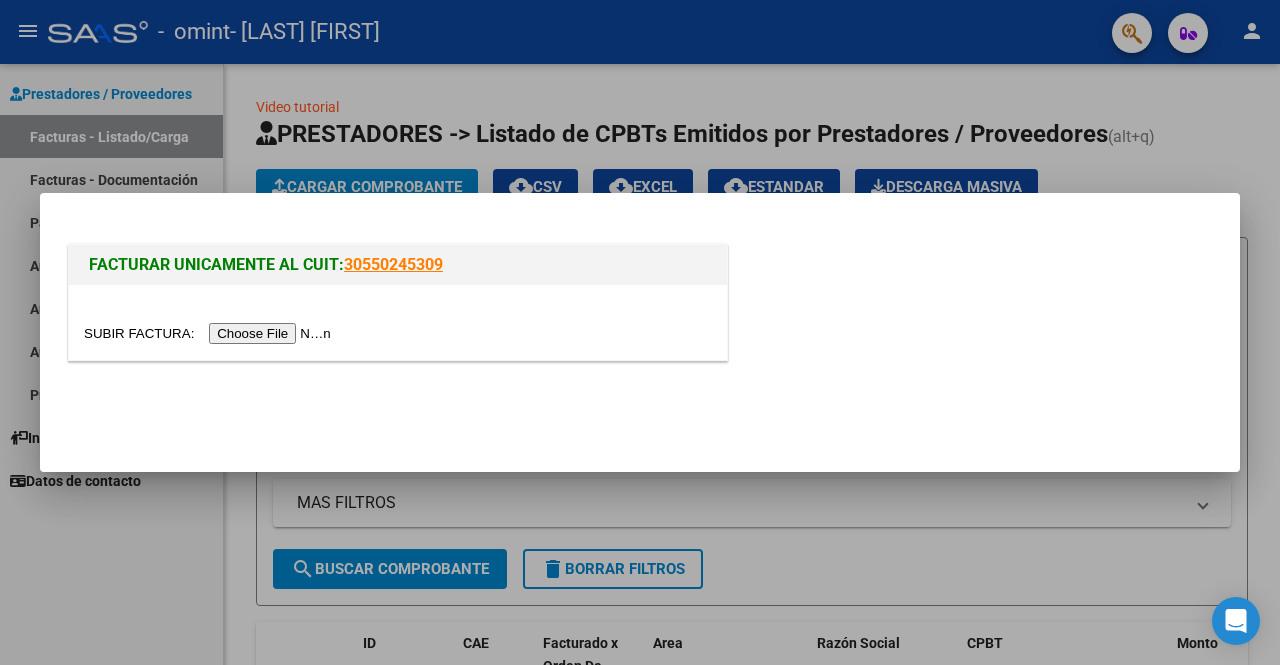 click at bounding box center [210, 333] 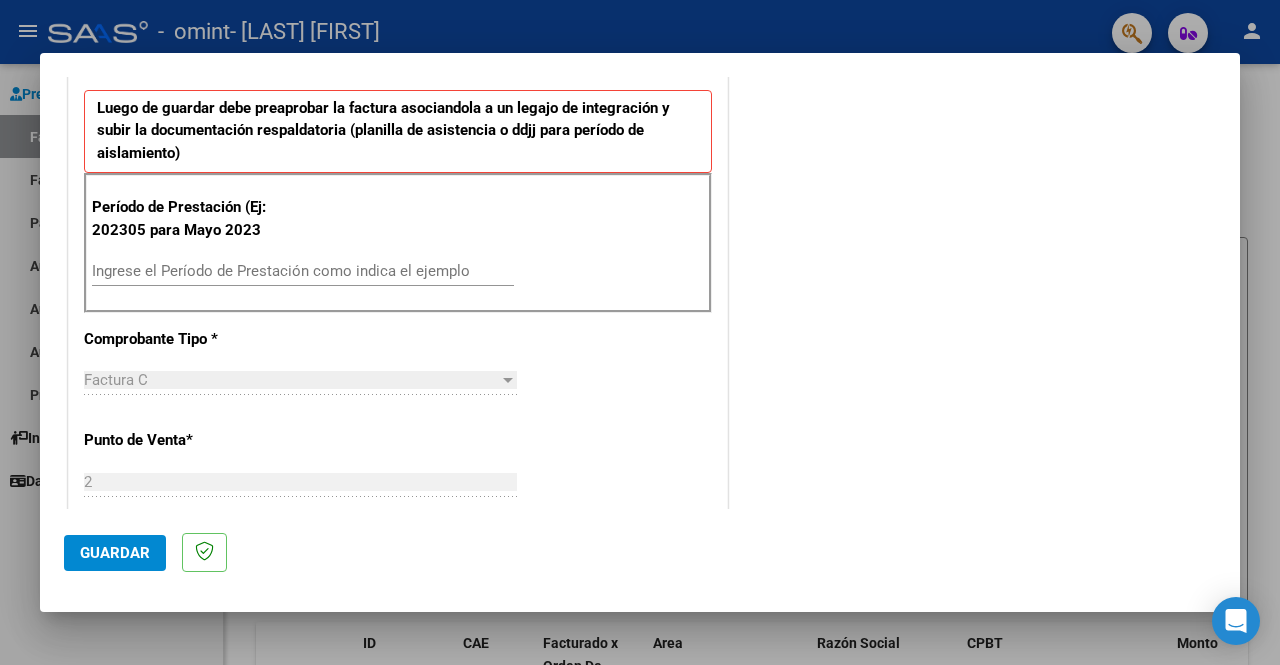 scroll, scrollTop: 514, scrollLeft: 0, axis: vertical 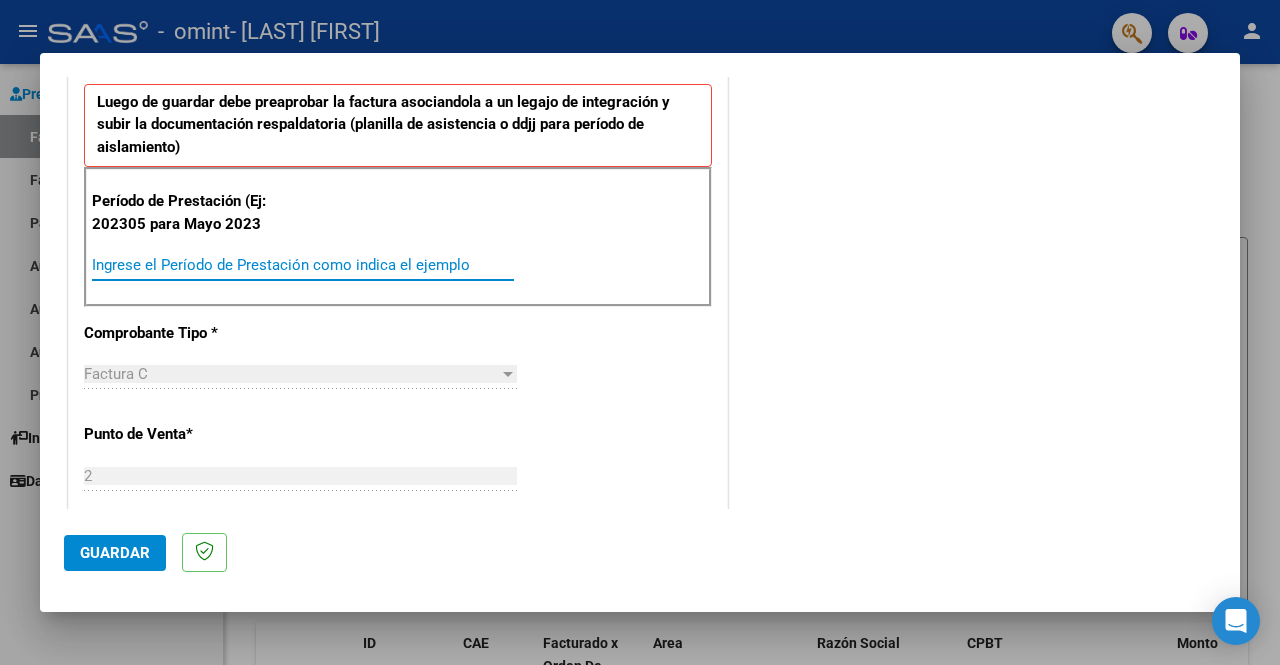 click on "Ingrese el Período de Prestación como indica el ejemplo" at bounding box center (303, 265) 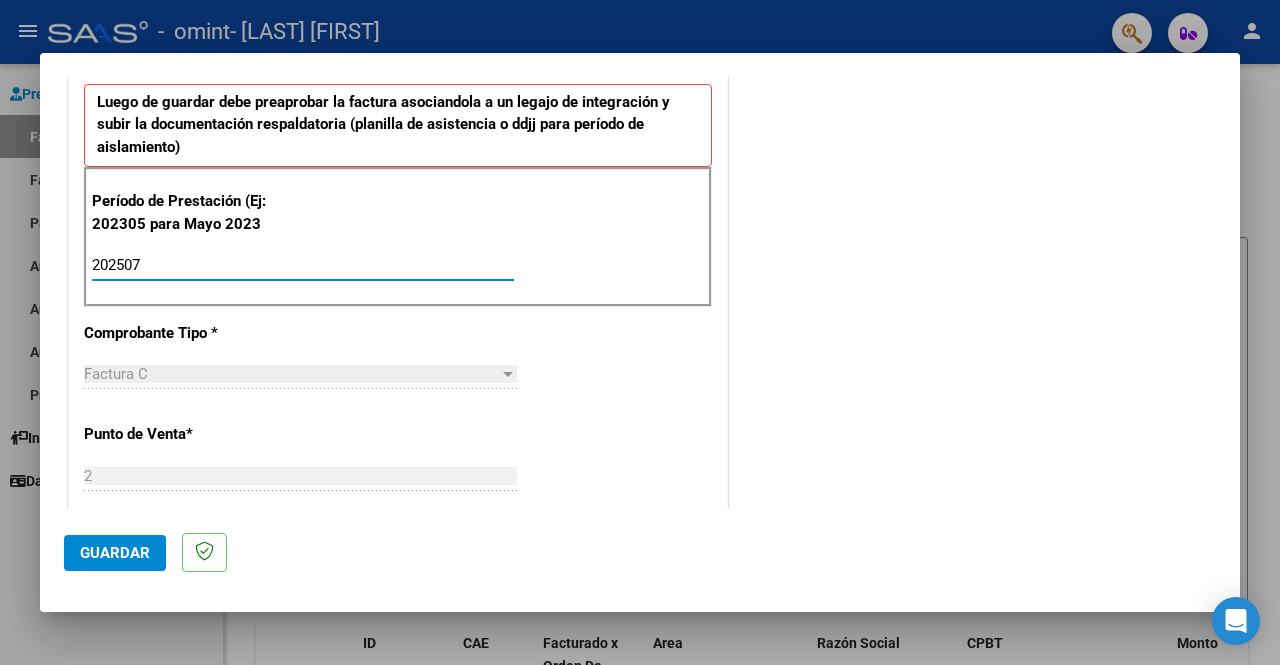type on "202507" 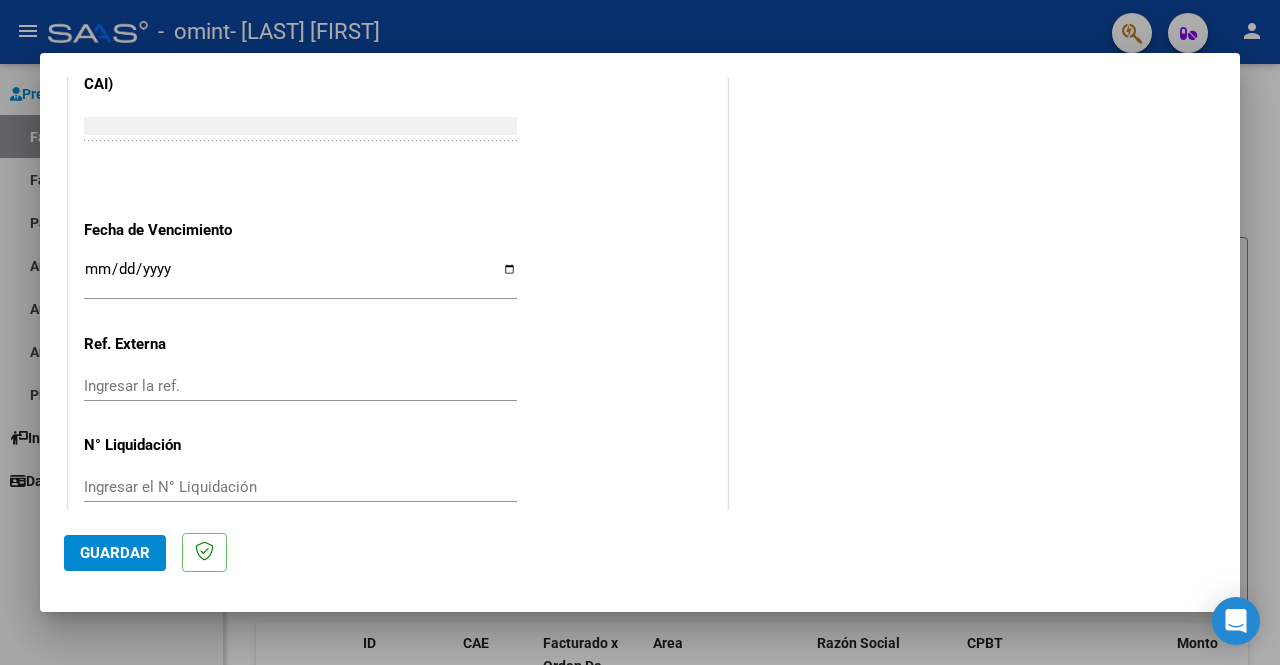 scroll, scrollTop: 1316, scrollLeft: 0, axis: vertical 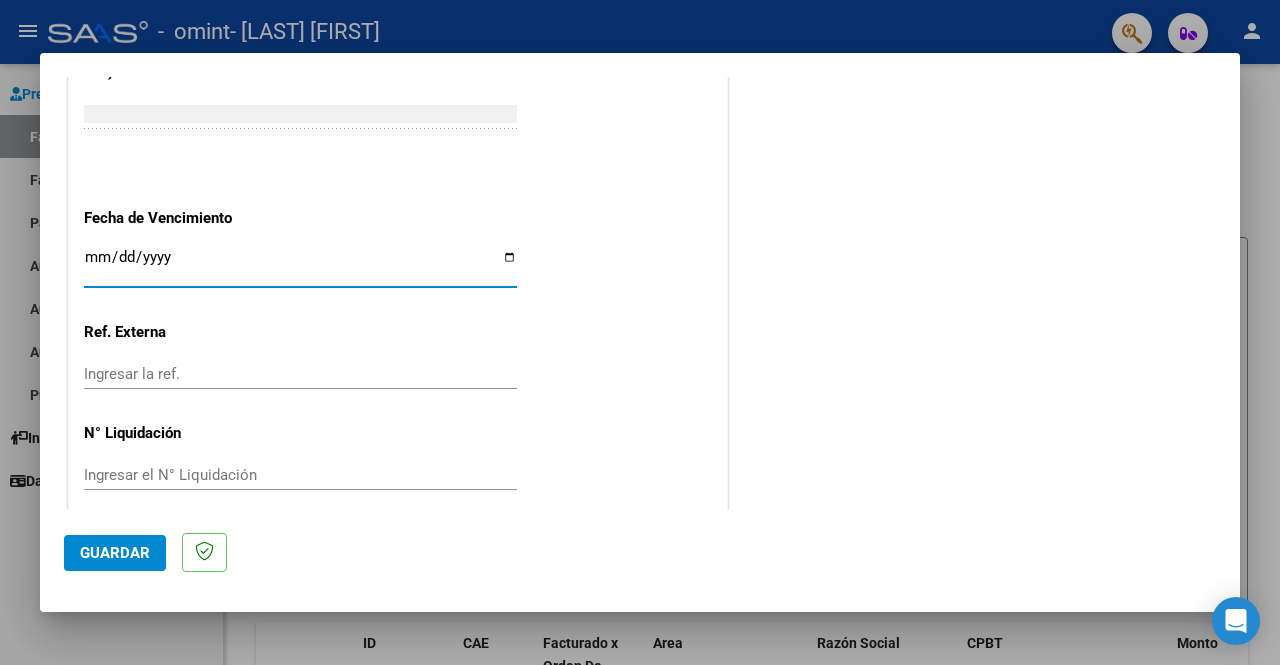 click on "Ingresar la fecha" at bounding box center (300, 265) 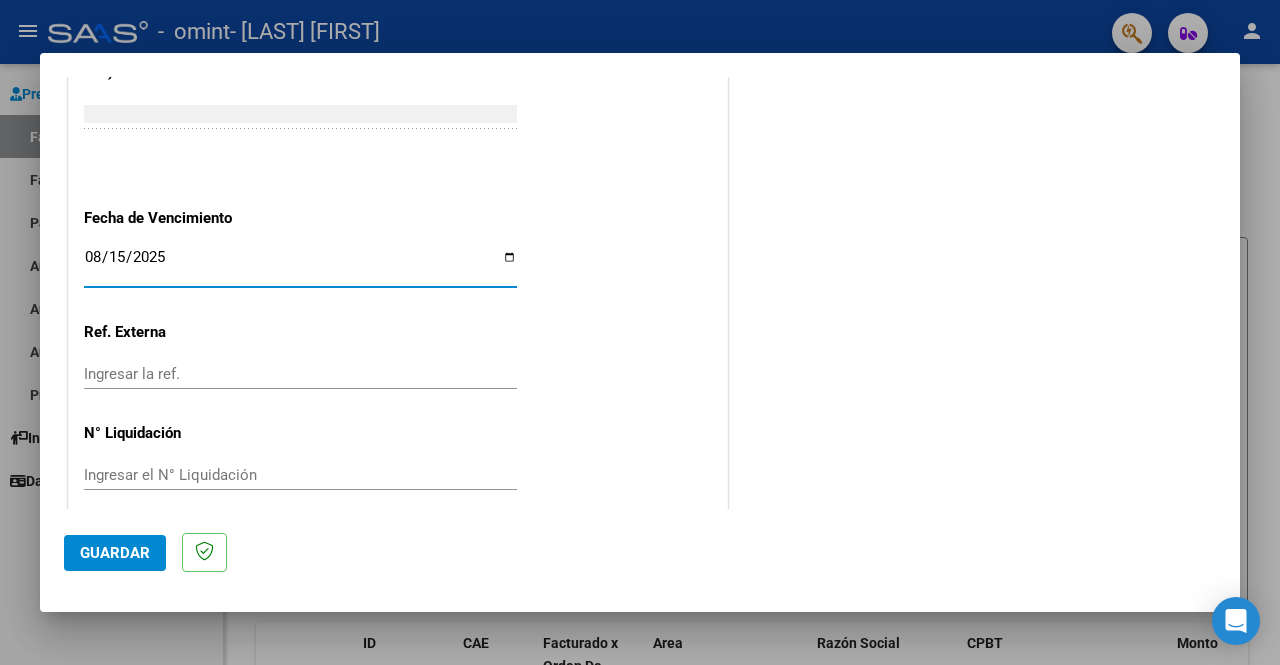 type on "2025-08-15" 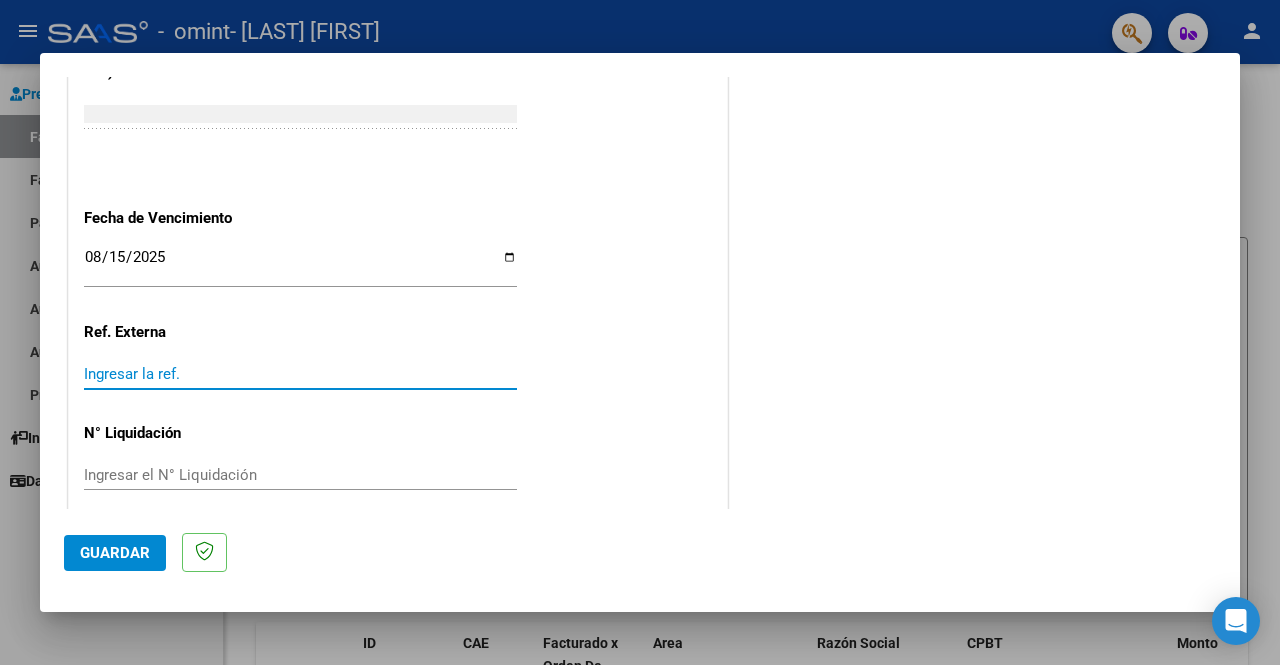 click on "Ingresar la ref." at bounding box center (300, 374) 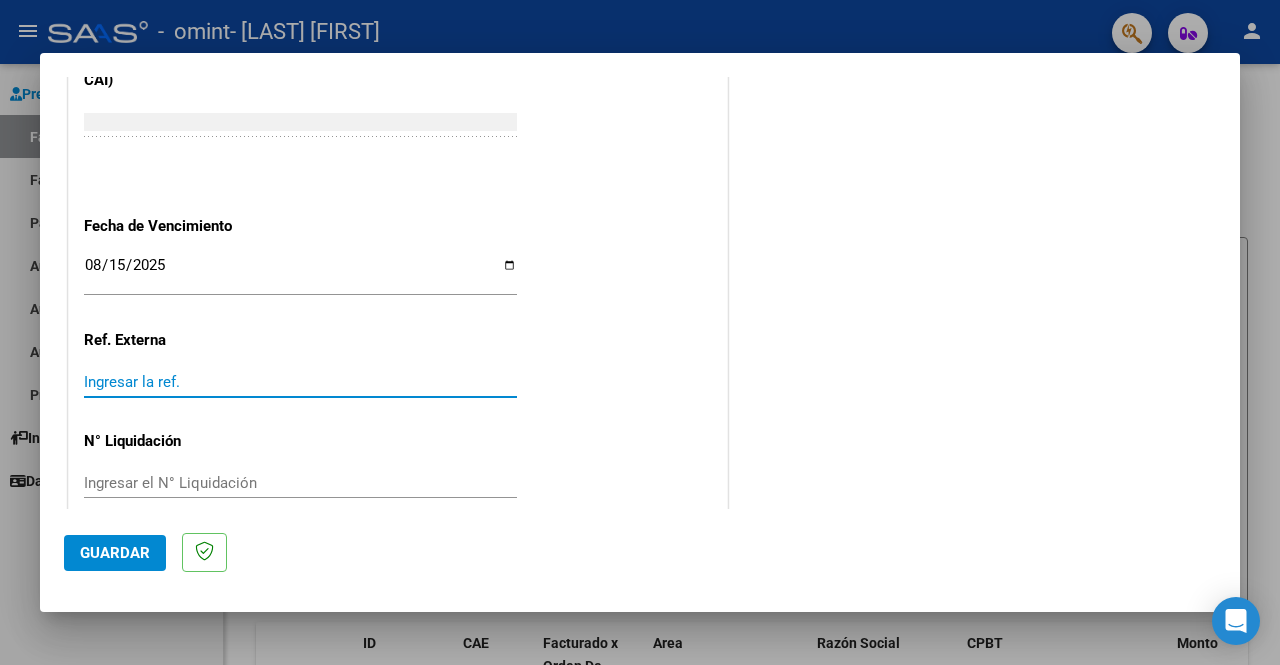 scroll, scrollTop: 1300, scrollLeft: 0, axis: vertical 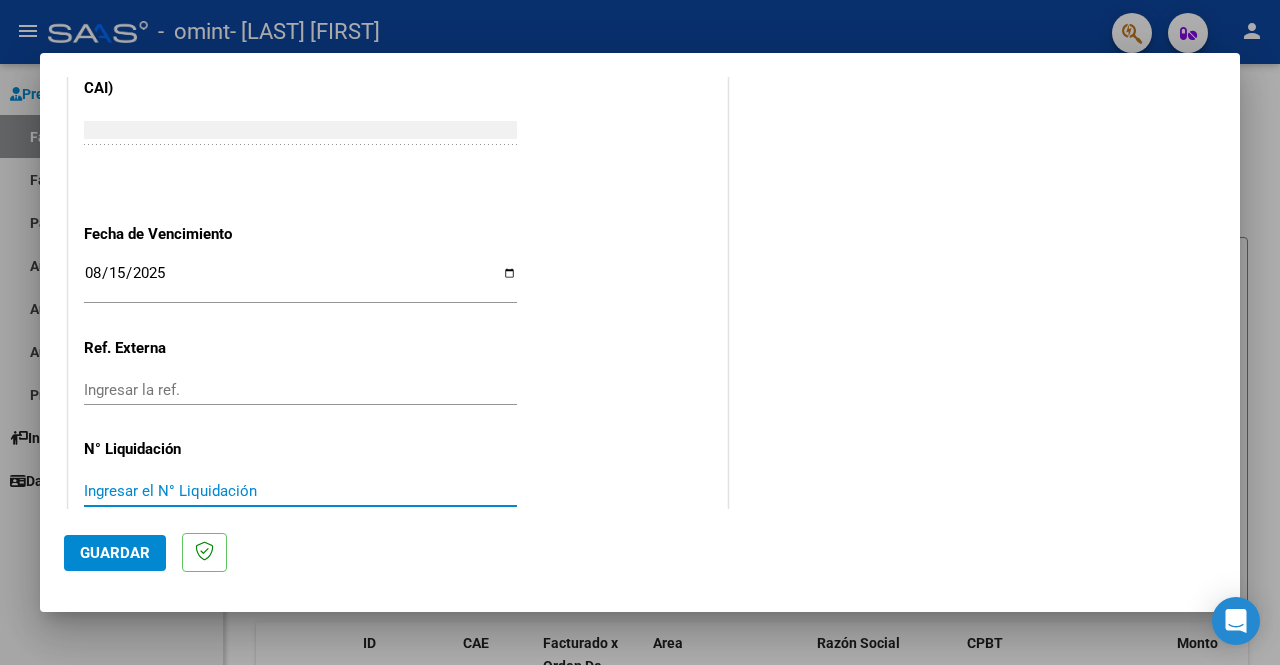 click on "Ingresar el N° Liquidación" at bounding box center (300, 491) 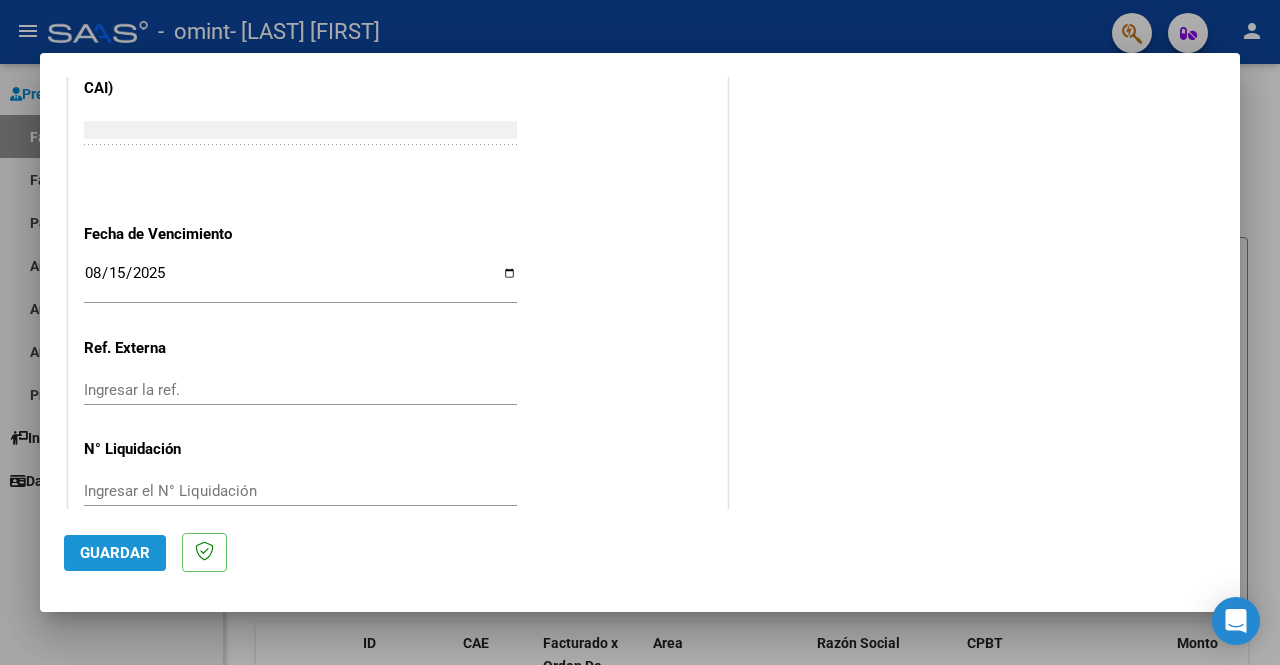 click on "Guardar" 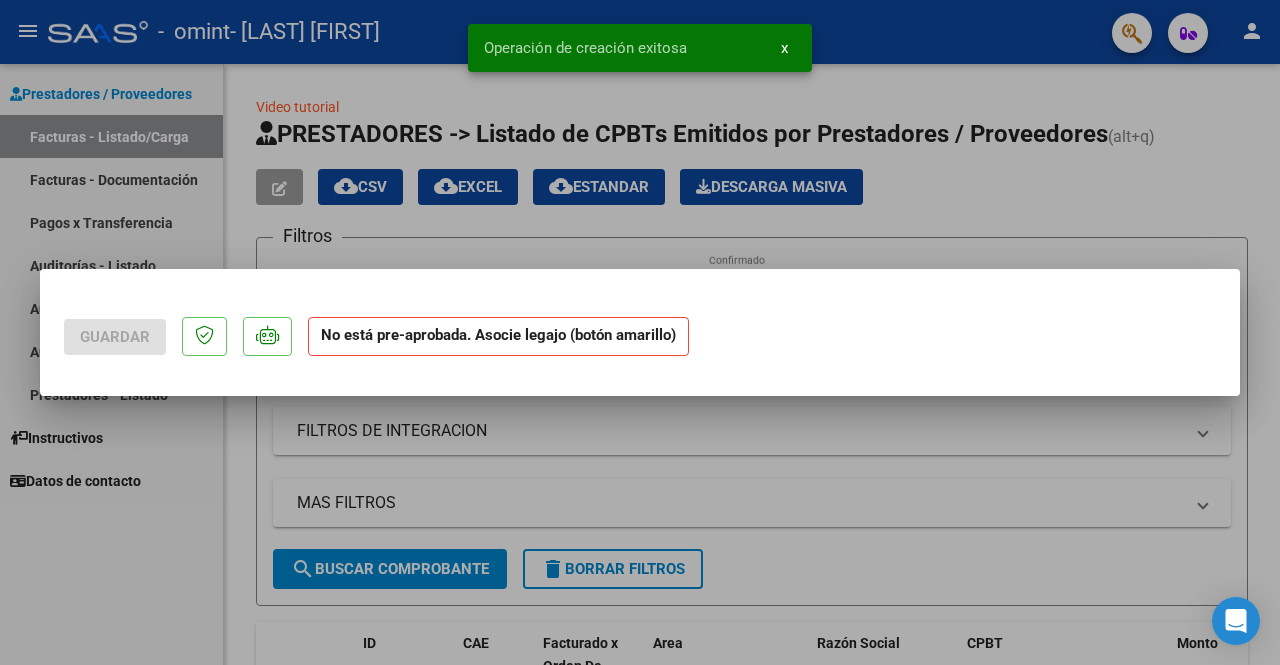 scroll, scrollTop: 0, scrollLeft: 0, axis: both 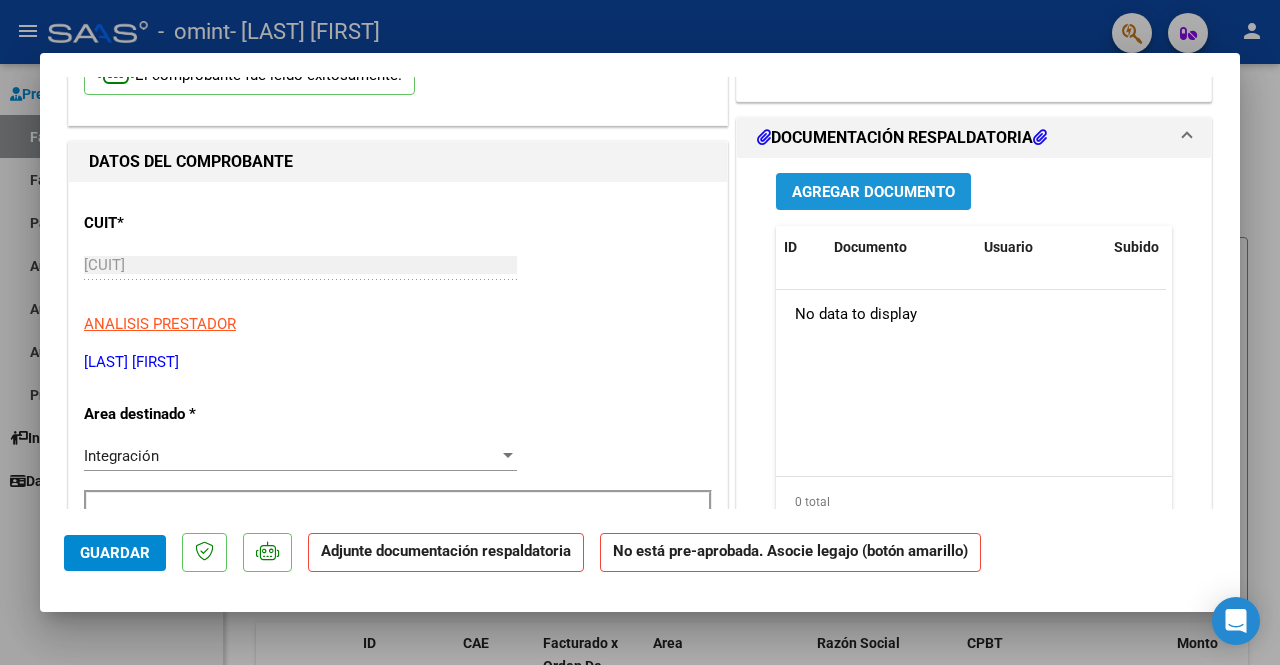 click on "Agregar Documento" at bounding box center [873, 192] 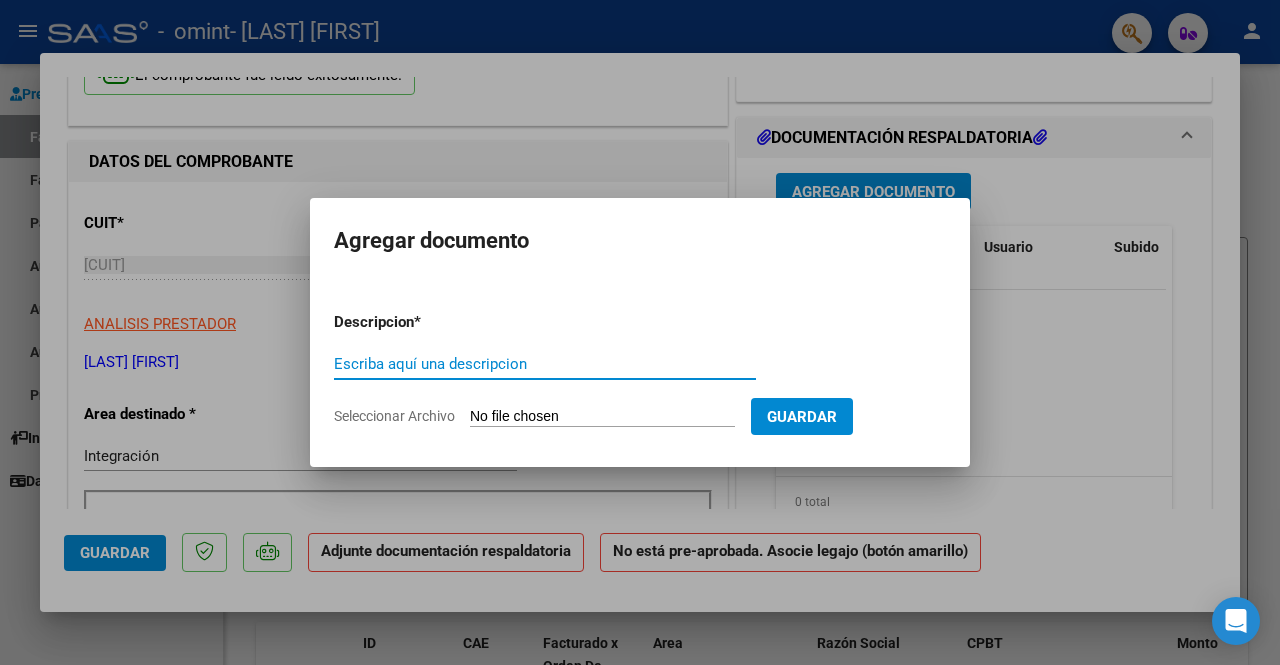 click on "Escriba aquí una descripcion" at bounding box center [545, 364] 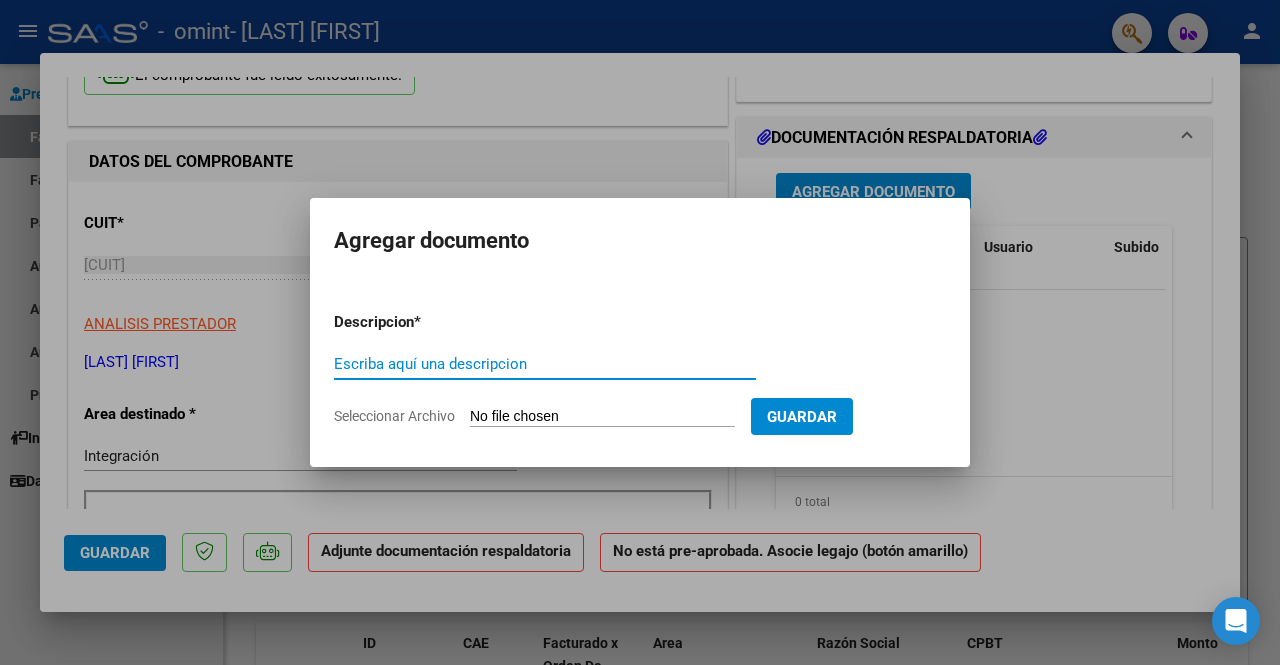 type on "a" 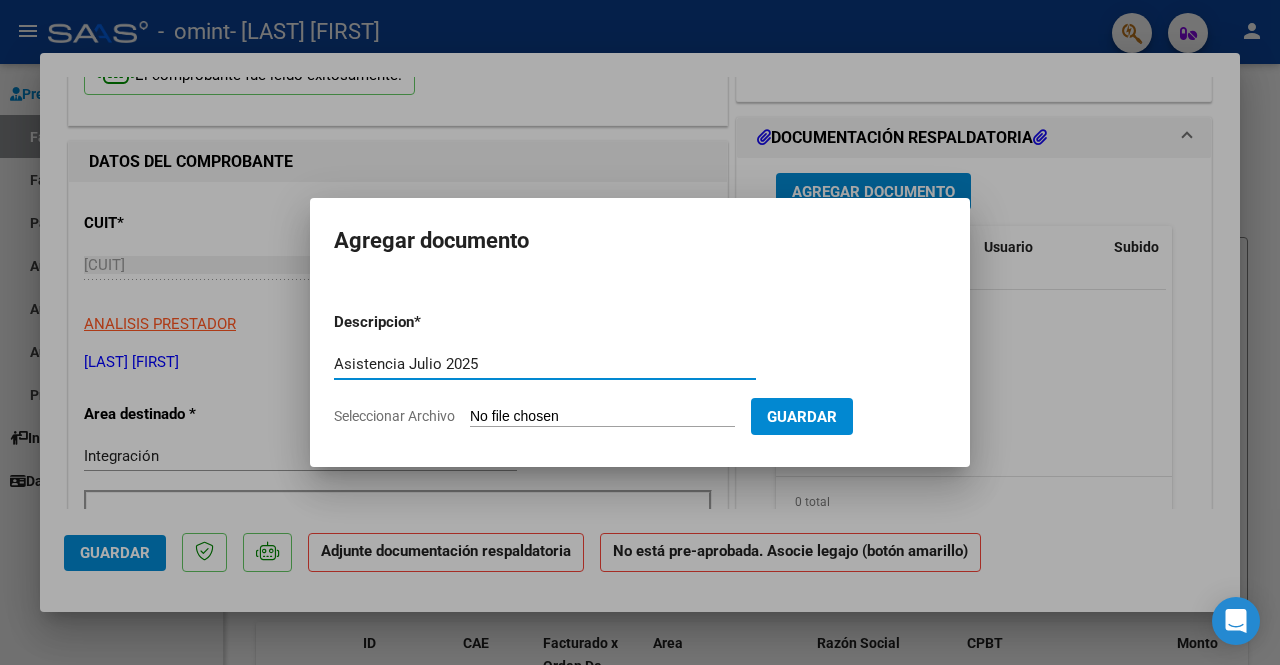 type on "Asistencia Julio 2025" 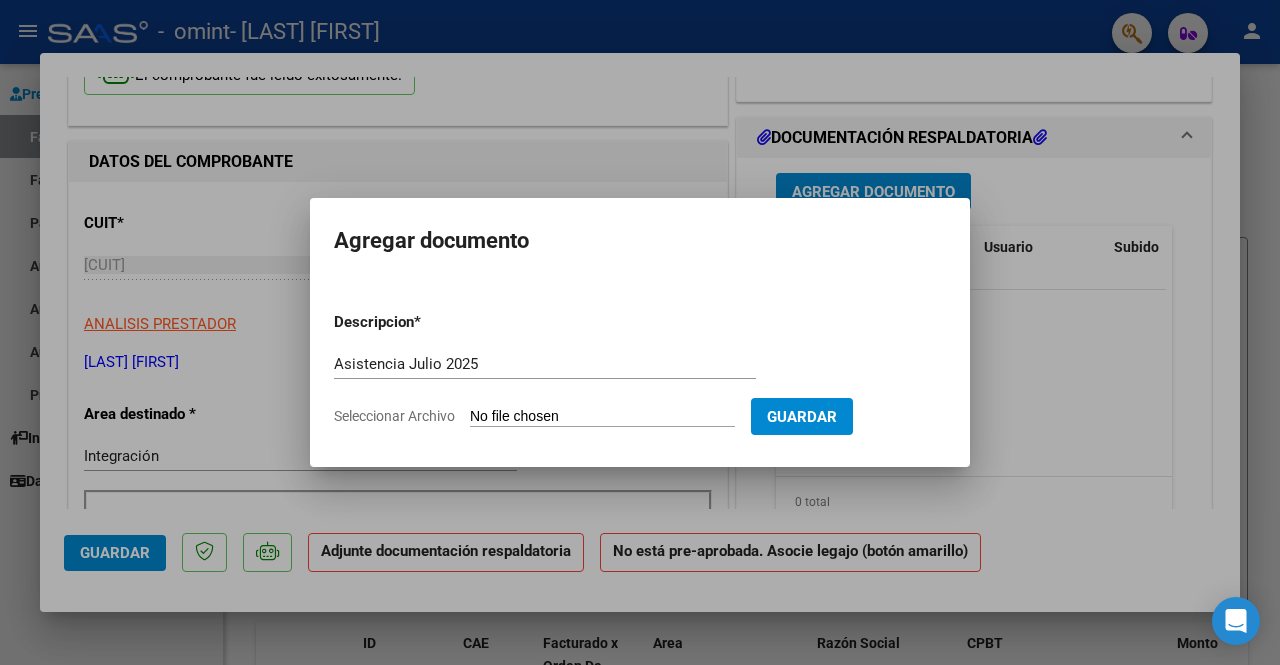 click on "Seleccionar Archivo" 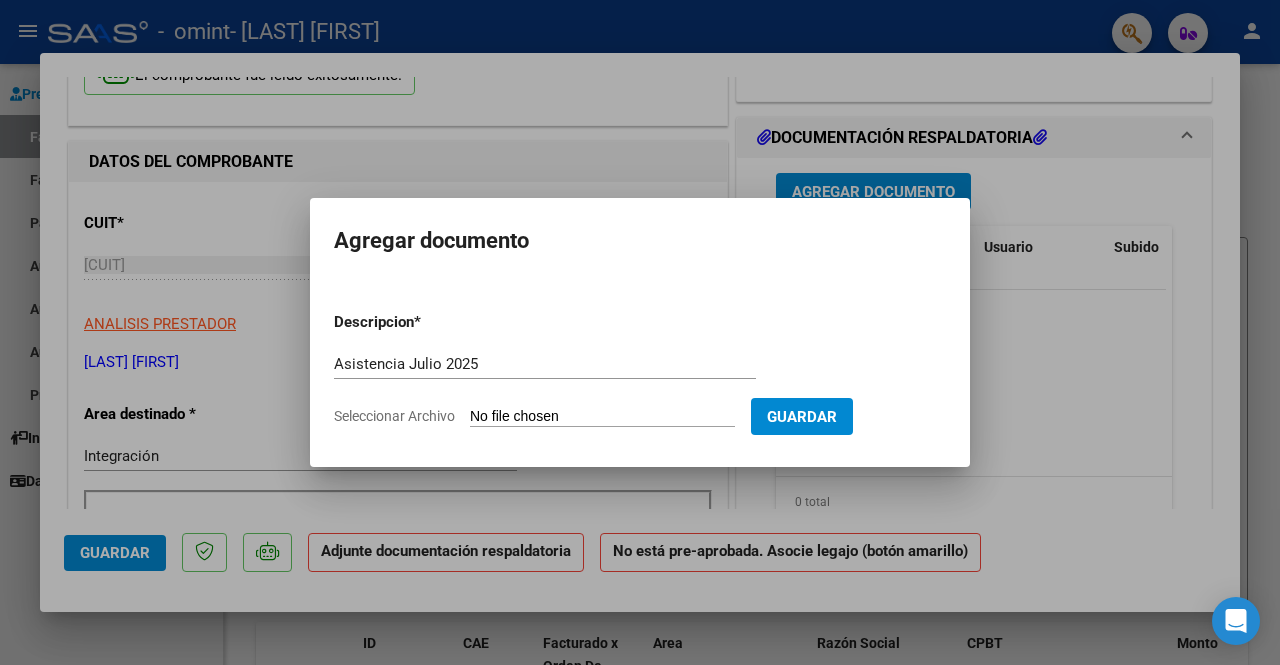 type on "C:\fakepath\JULIO. ASISTENCIA.pdf" 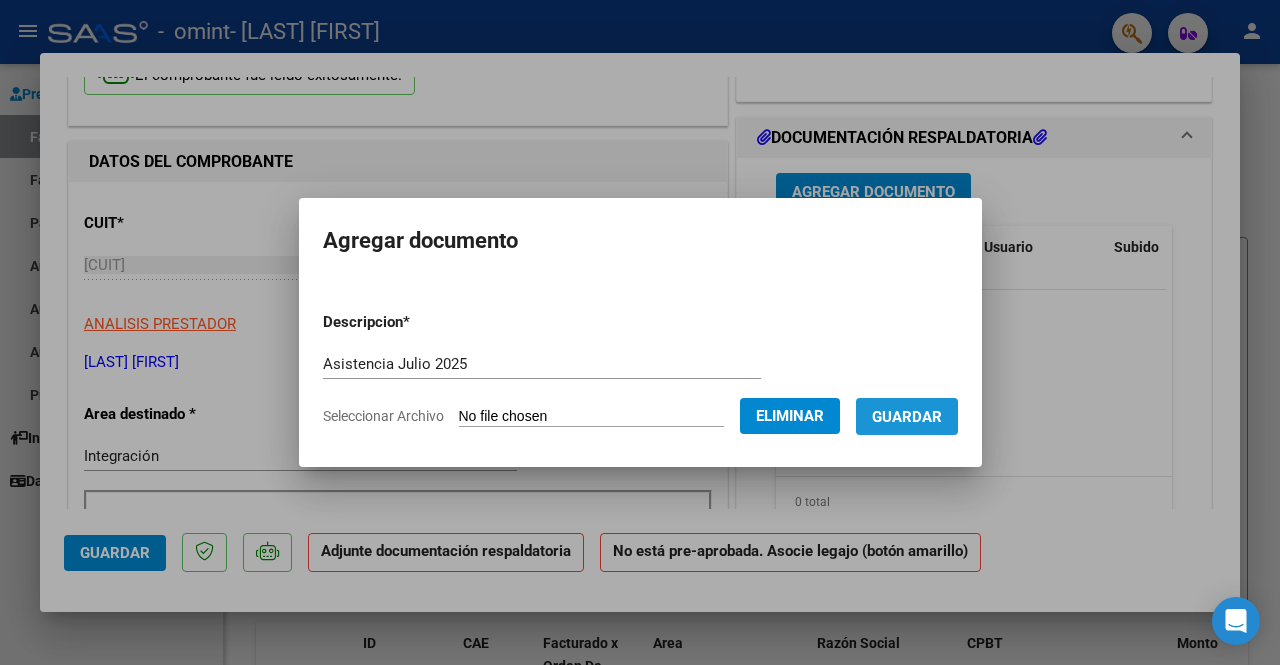 click on "Guardar" at bounding box center [907, 416] 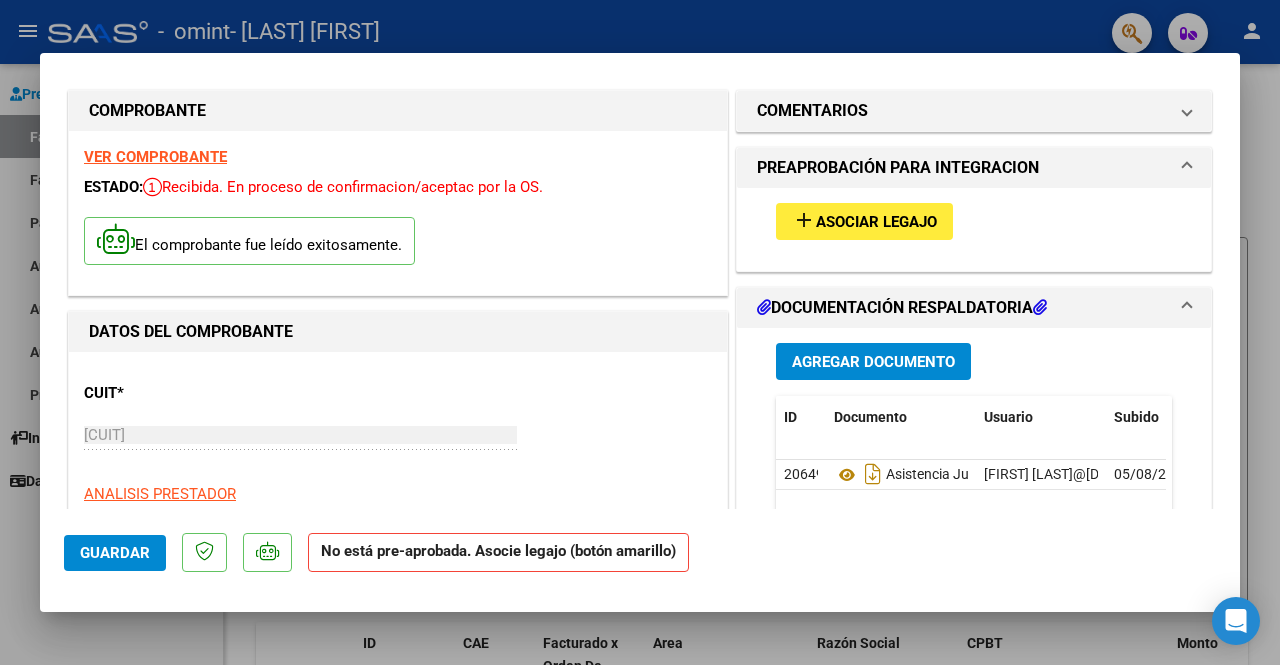 scroll, scrollTop: 0, scrollLeft: 0, axis: both 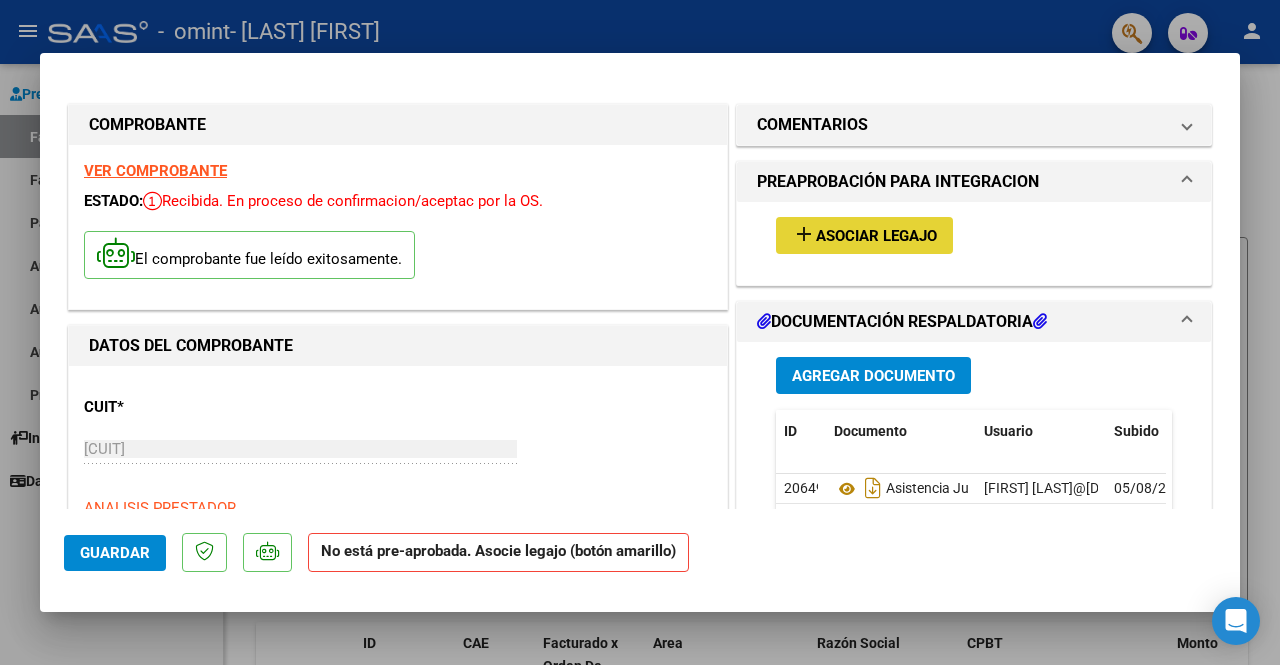 click on "Asociar Legajo" at bounding box center (876, 236) 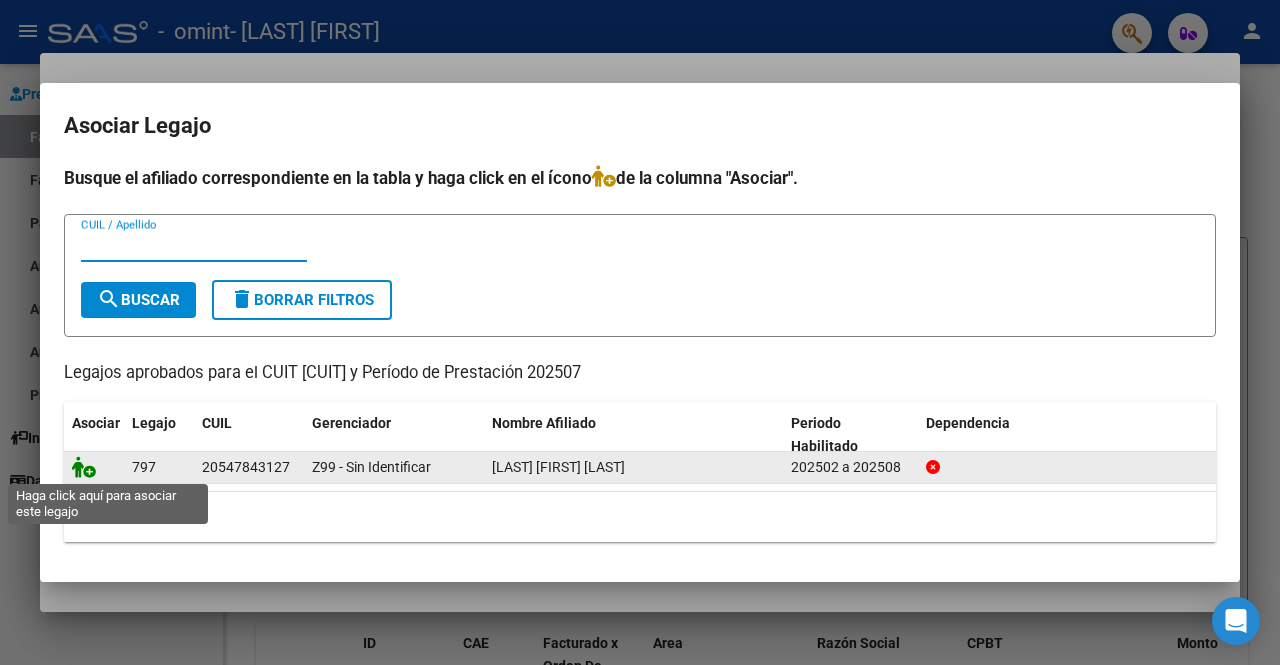 click 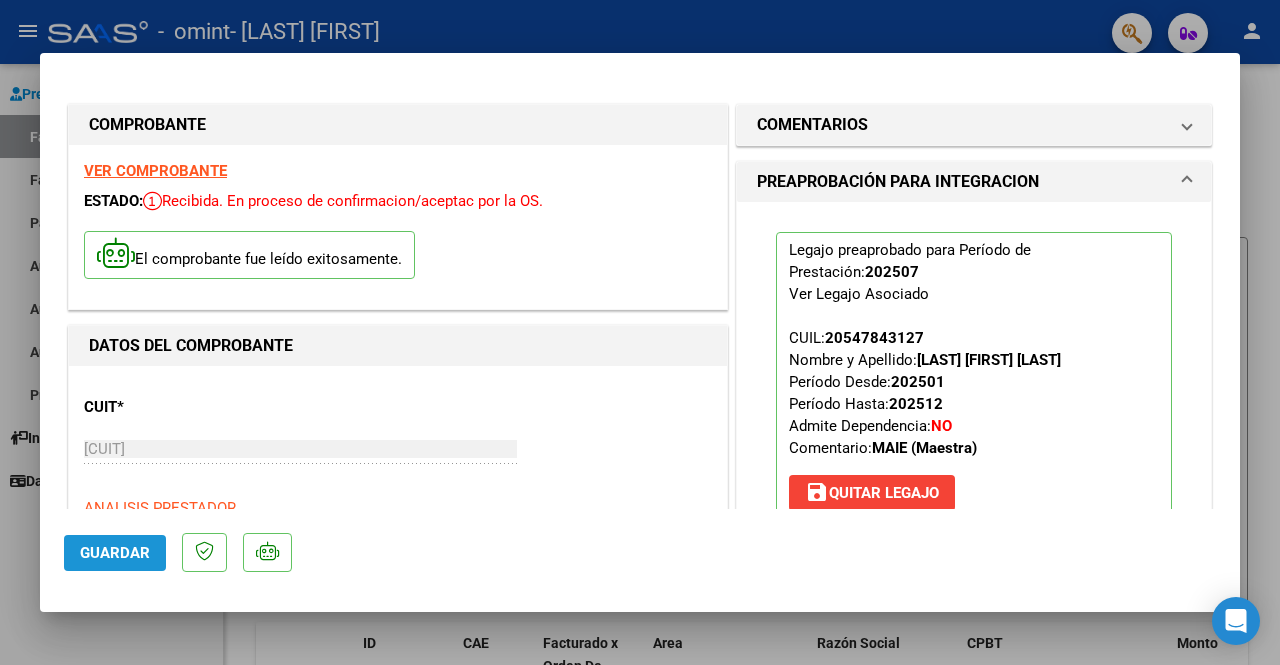 click on "Guardar" 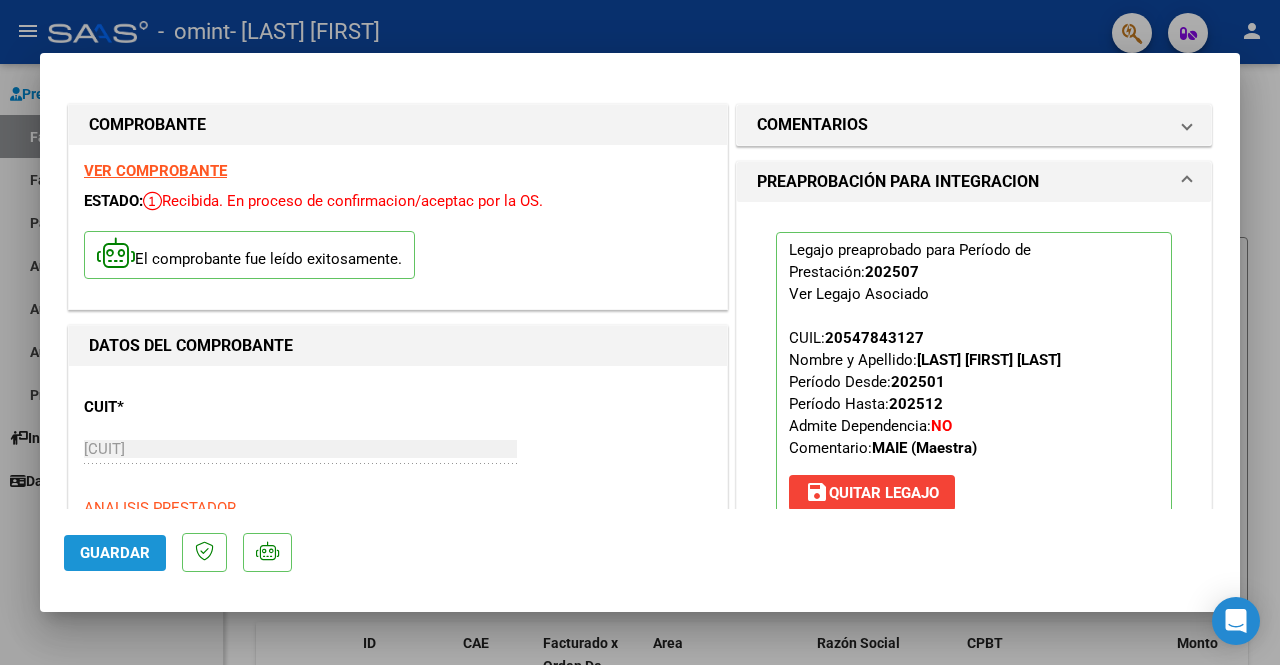 click on "Guardar" 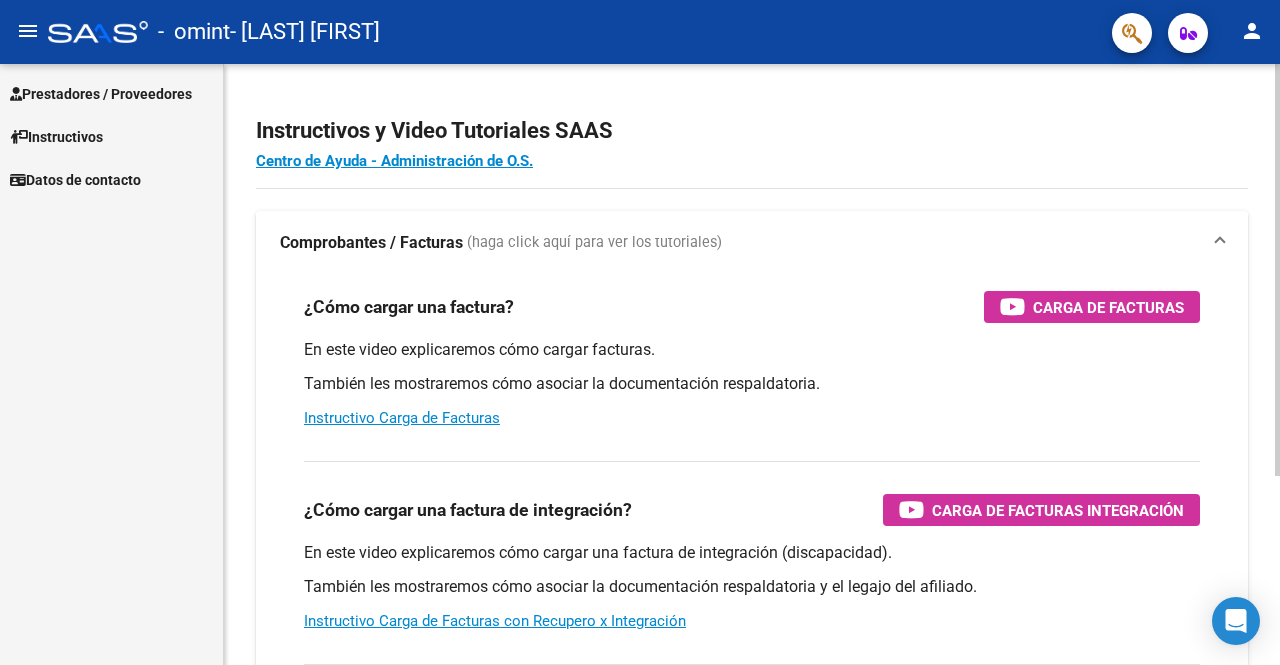 drag, startPoint x: 1267, startPoint y: 425, endPoint x: 1279, endPoint y: 493, distance: 69.050705 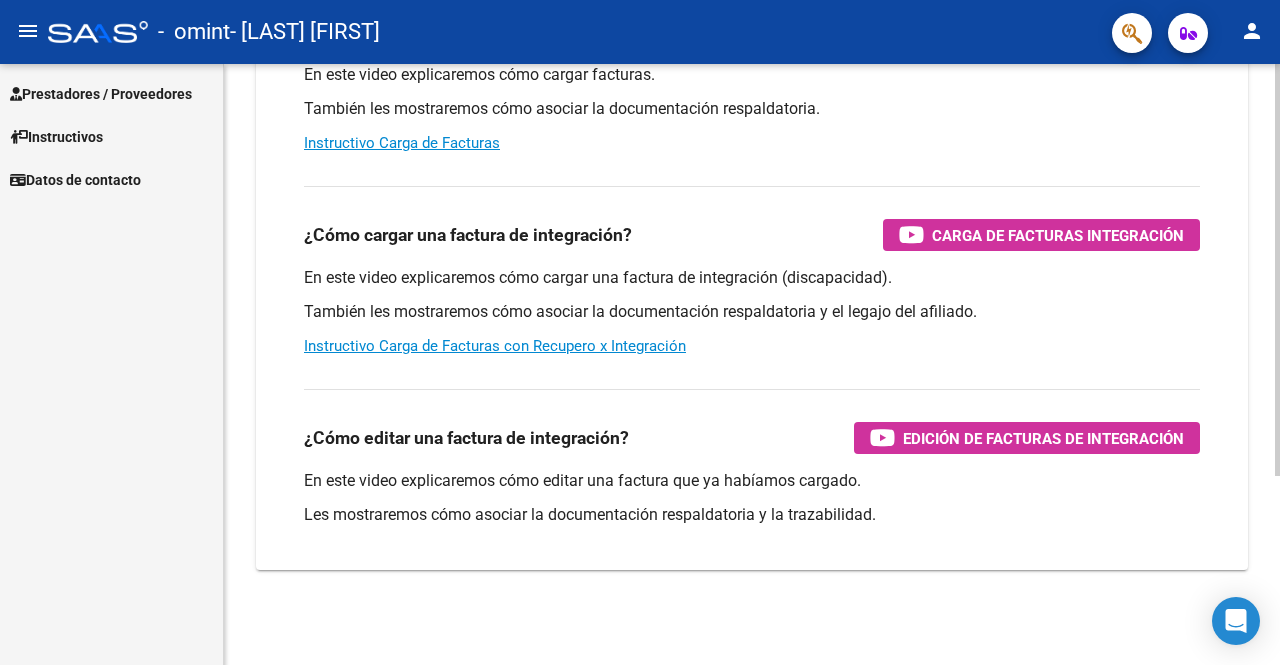 click 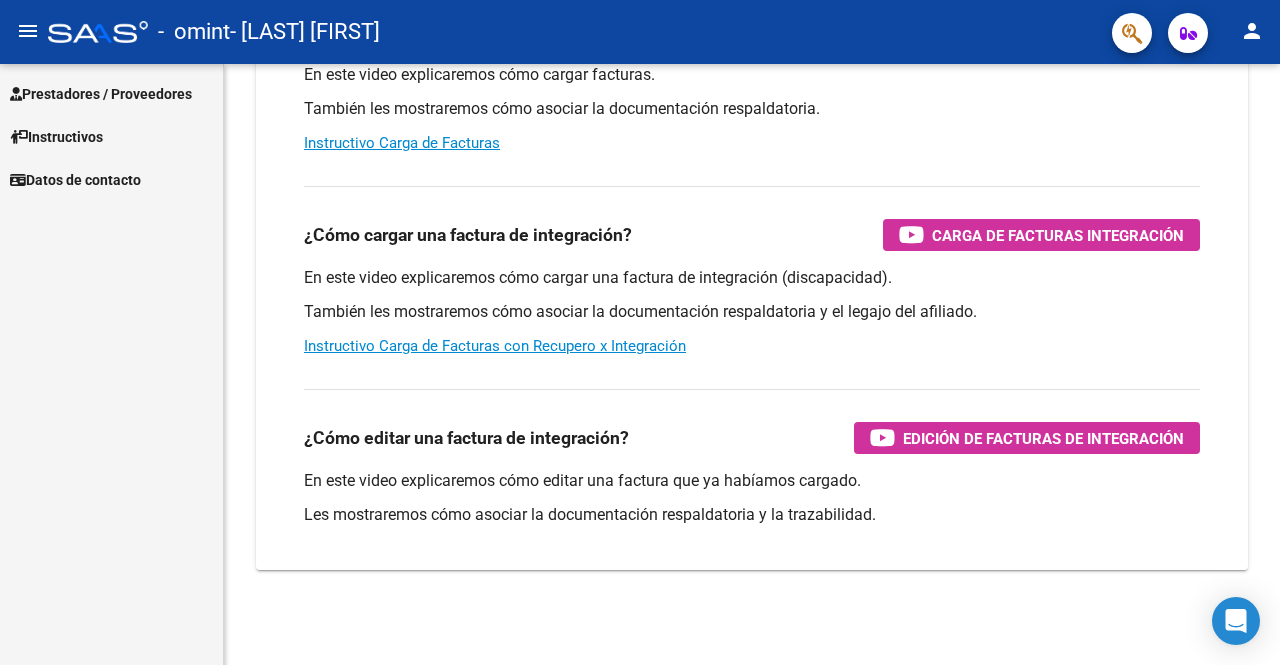 click on "Prestadores / Proveedores Facturas - Listado/Carga Facturas - Documentación Pagos x Transferencia Auditorías - Listado Auditorías - Comentarios Auditorías - Cambios Área Prestadores - Listado    Instructivos    Datos de contacto" at bounding box center [111, 364] 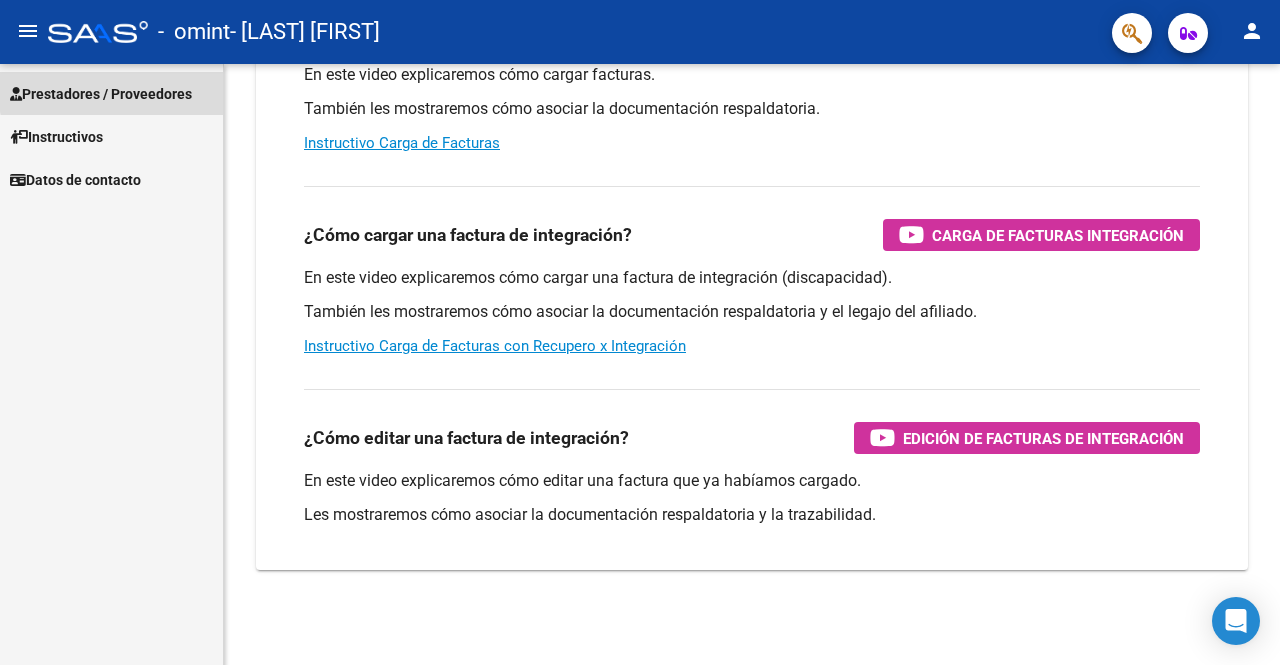 click on "Prestadores / Proveedores" at bounding box center [101, 94] 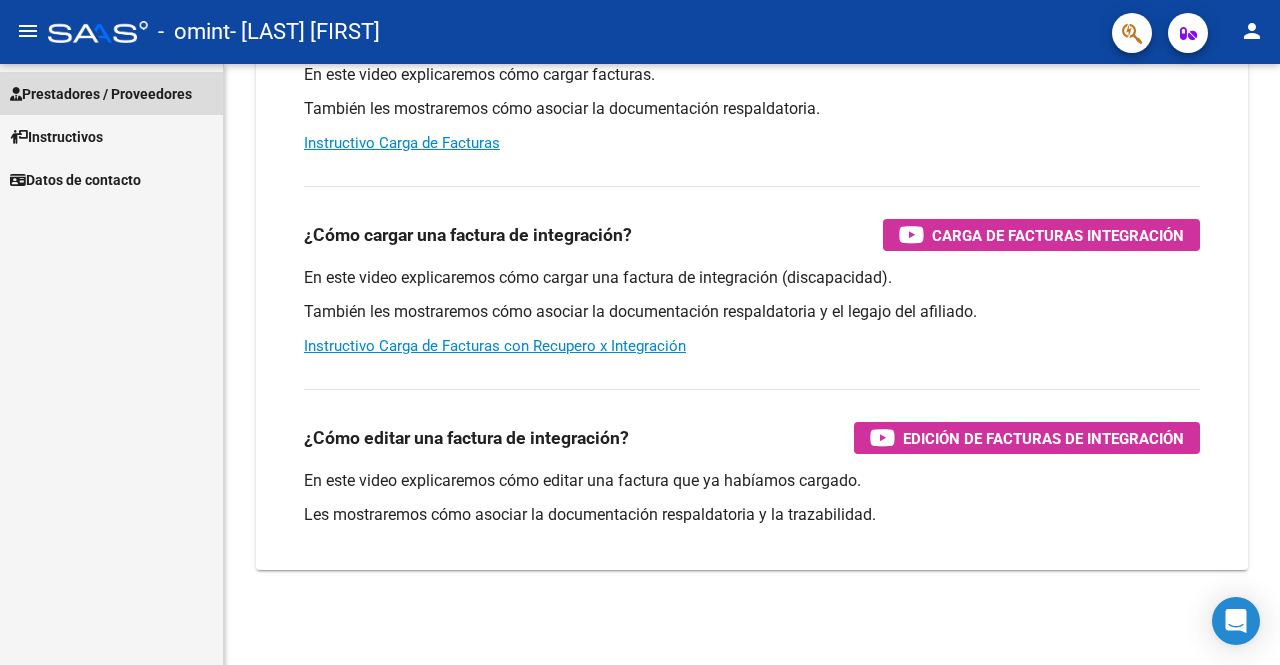 click on "Prestadores / Proveedores" at bounding box center (101, 94) 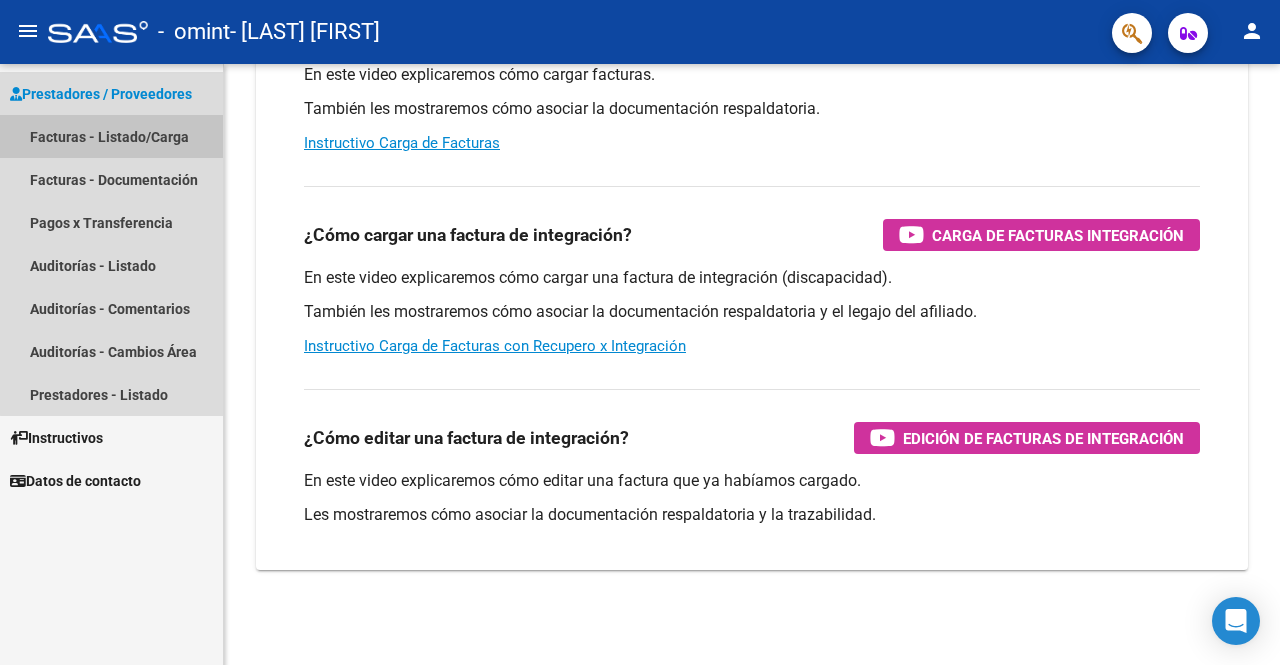 click on "Facturas - Listado/Carga" at bounding box center [111, 136] 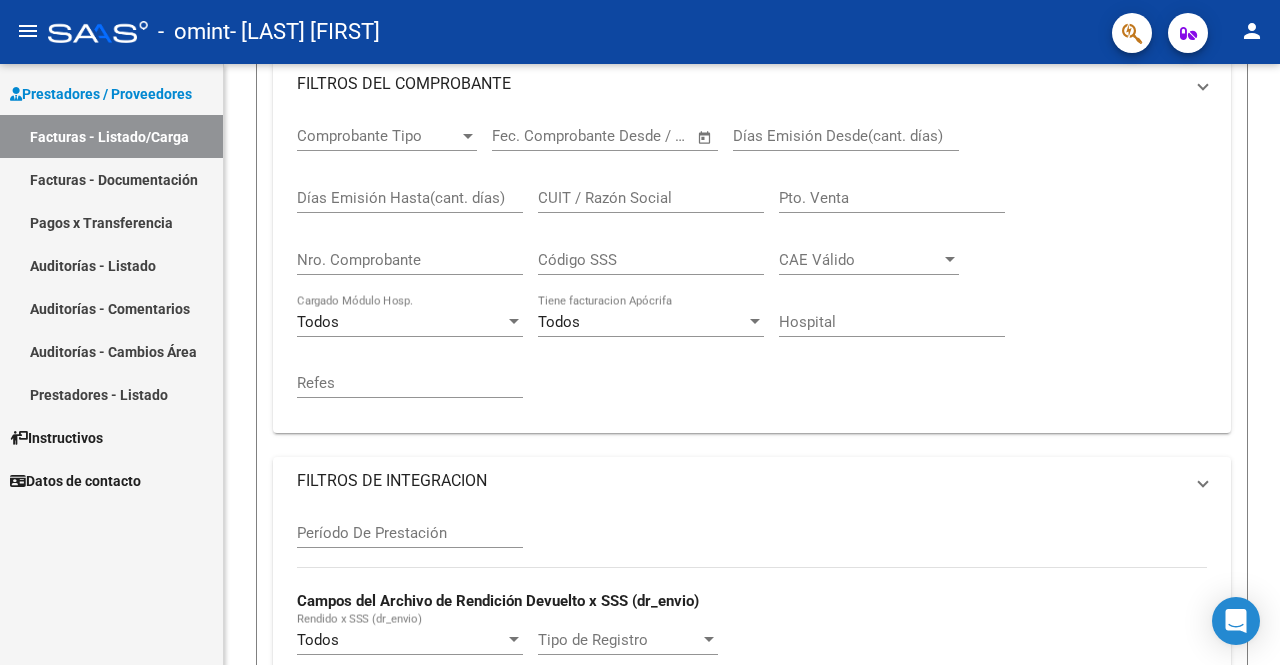 scroll, scrollTop: 0, scrollLeft: 0, axis: both 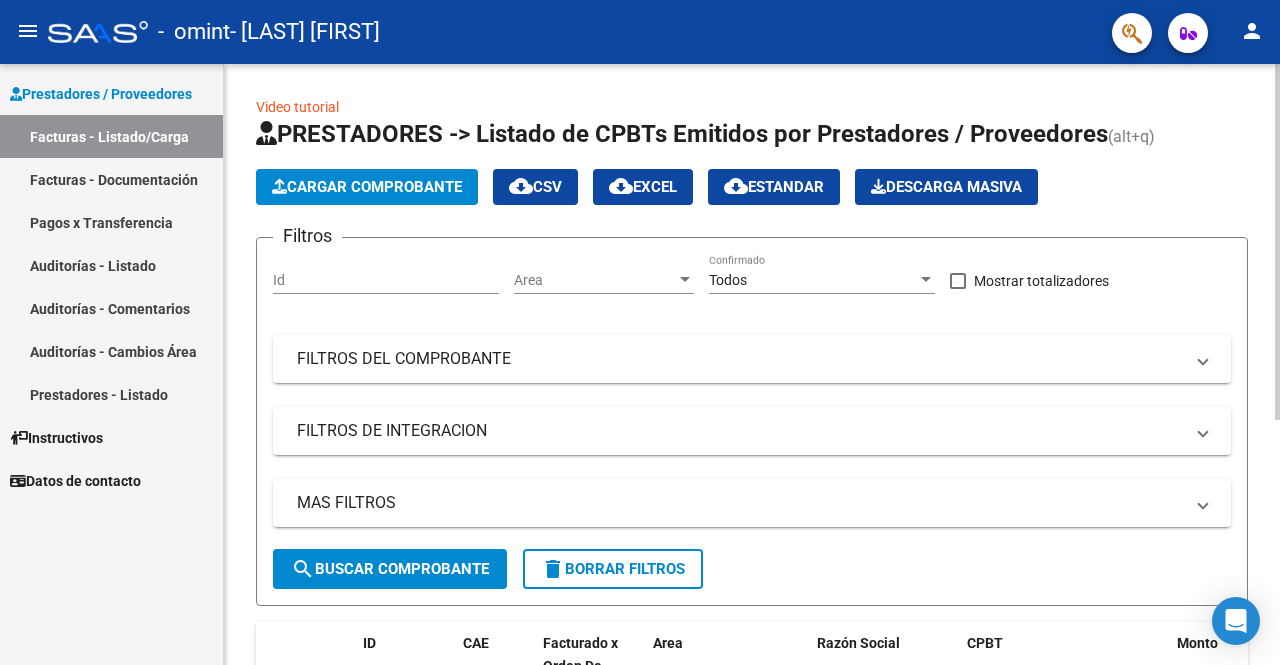 click on "Video tutorial   PRESTADORES -> Listado de CPBTs Emitidos por Prestadores / Proveedores (alt+q)   Cargar Comprobante
cloud_download  CSV  cloud_download  EXCEL  cloud_download  Estandar   Descarga Masiva
Filtros Id Area Area Todos Confirmado   Mostrar totalizadores   FILTROS DEL COMPROBANTE  Comprobante Tipo Comprobante Tipo Start date – End date Fec. Comprobante Desde / Hasta Días Emisión Desde(cant. días) Días Emisión Hasta(cant. días) CUIT / Razón Social Pto. Venta Nro. Comprobante Código SSS CAE Válido CAE Válido Todos Cargado Módulo Hosp. Todos Tiene facturacion Apócrifa Hospital Refes  FILTROS DE INTEGRACION  Período De Prestación Campos del Archivo de Rendición Devuelto x SSS (dr_envio) Todos Rendido x SSS (dr_envio) Tipo de Registro Tipo de Registro Período Presentación Período Presentación Campos del Legajo Asociado (preaprobación) Afiliado Legajo (cuil/nombre) Todos Solo facturas preaprobadas  MAS FILTROS  Todos Con Doc. Respaldatoria Todos Con Trazabilidad Todos – – 0" 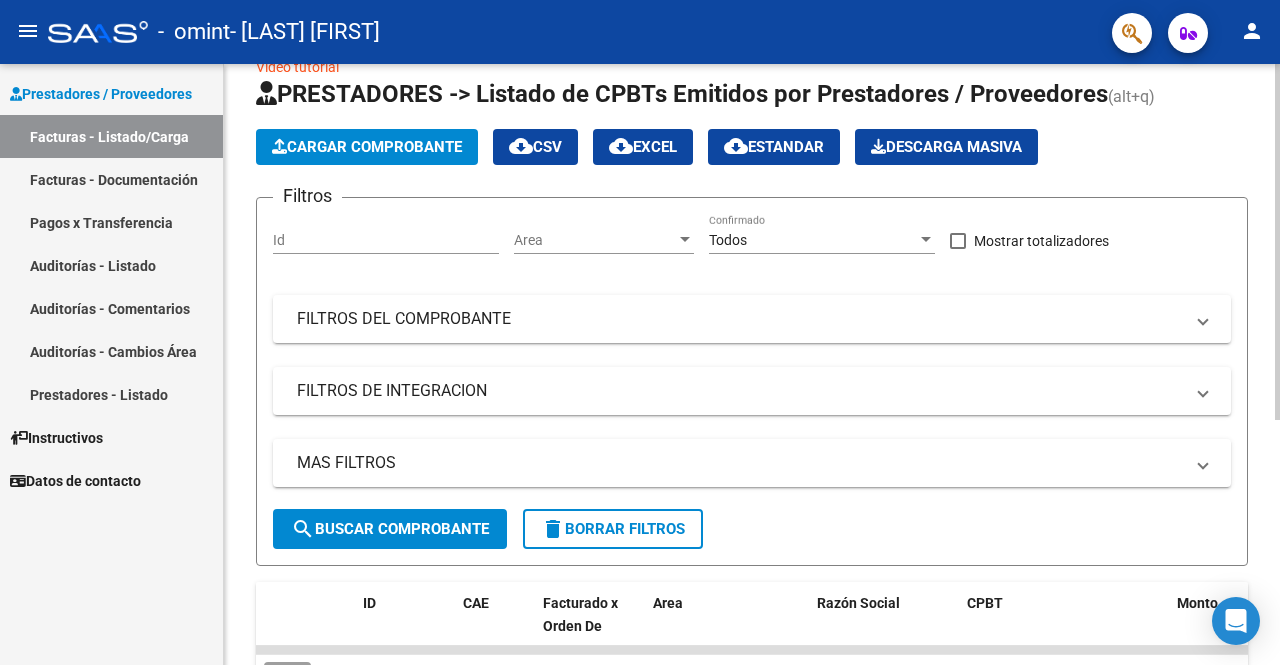 click on "Video tutorial   PRESTADORES -> Listado de CPBTs Emitidos por Prestadores / Proveedores (alt+q)   Cargar Comprobante
cloud_download  CSV  cloud_download  EXCEL  cloud_download  Estandar   Descarga Masiva
Filtros Id Area Area Todos Confirmado   Mostrar totalizadores   FILTROS DEL COMPROBANTE  Comprobante Tipo Comprobante Tipo Start date – End date Fec. Comprobante Desde / Hasta Días Emisión Desde(cant. días) Días Emisión Hasta(cant. días) CUIT / Razón Social Pto. Venta Nro. Comprobante Código SSS CAE Válido CAE Válido Todos Cargado Módulo Hosp. Todos Tiene facturacion Apócrifa Hospital Refes  FILTROS DE INTEGRACION  Período De Prestación Campos del Archivo de Rendición Devuelto x SSS (dr_envio) Todos Rendido x SSS (dr_envio) Tipo de Registro Tipo de Registro Período Presentación Período Presentación Campos del Legajo Asociado (preaprobación) Afiliado Legajo (cuil/nombre) Todos Solo facturas preaprobadas  MAS FILTROS  Todos Con Doc. Respaldatoria Todos Con Trazabilidad Todos – – 0" 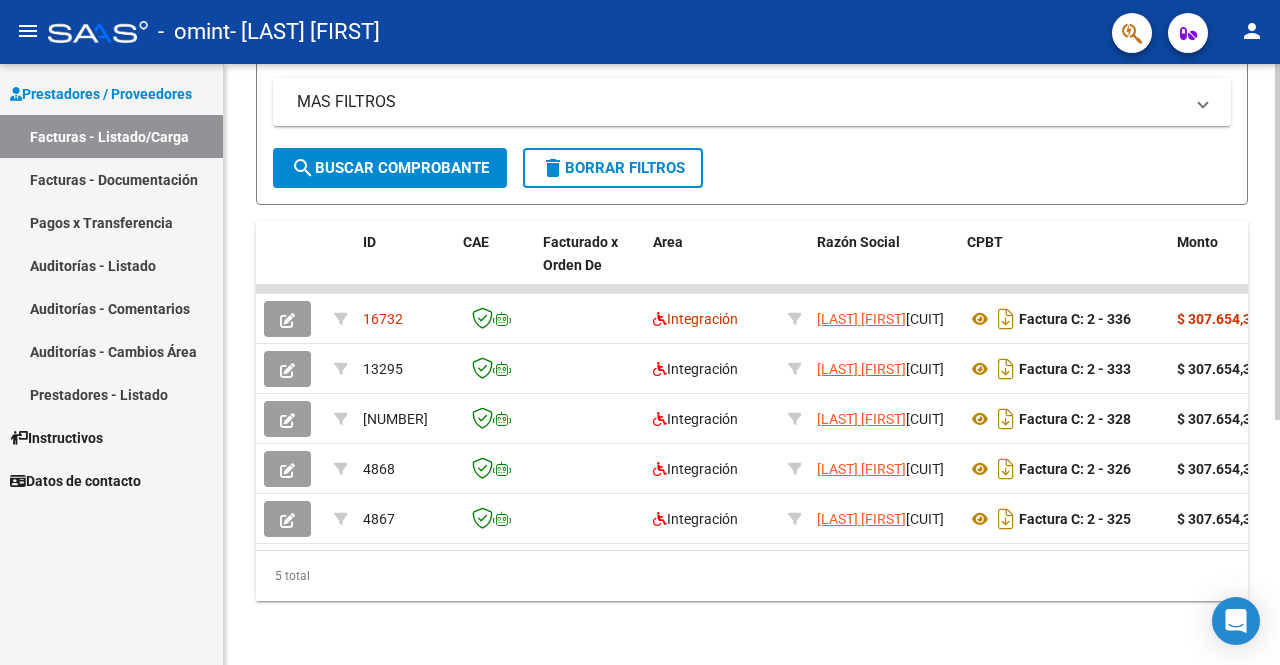 scroll, scrollTop: 414, scrollLeft: 0, axis: vertical 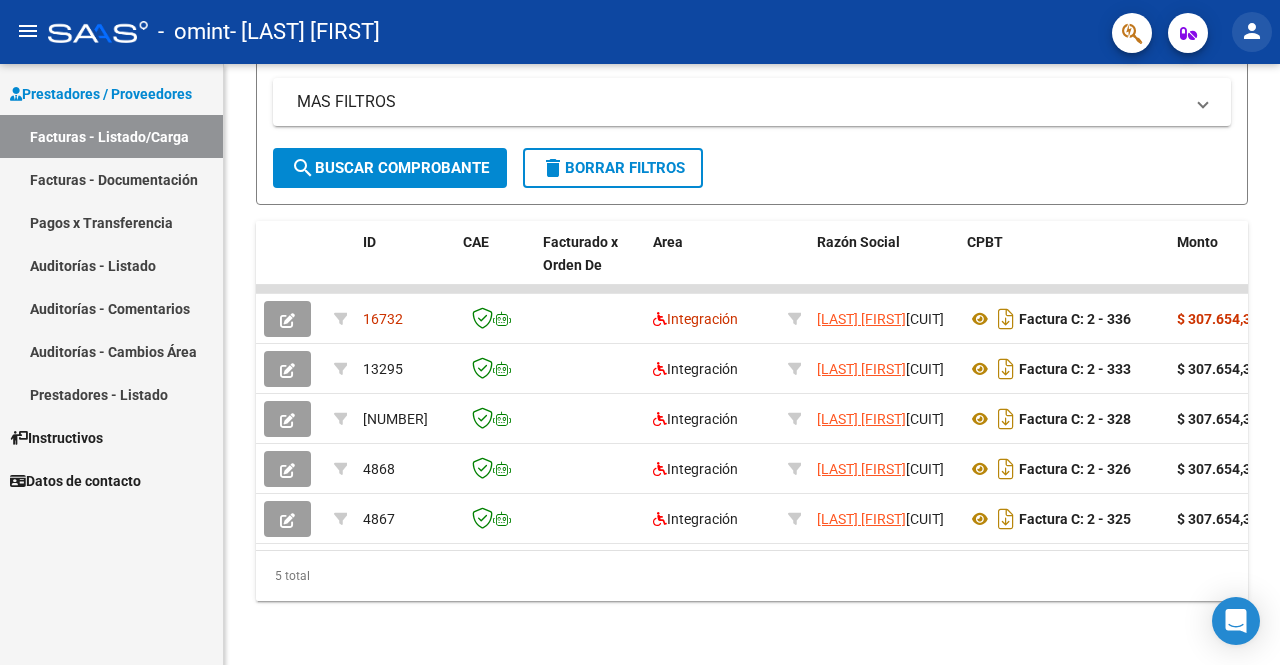 click on "person" 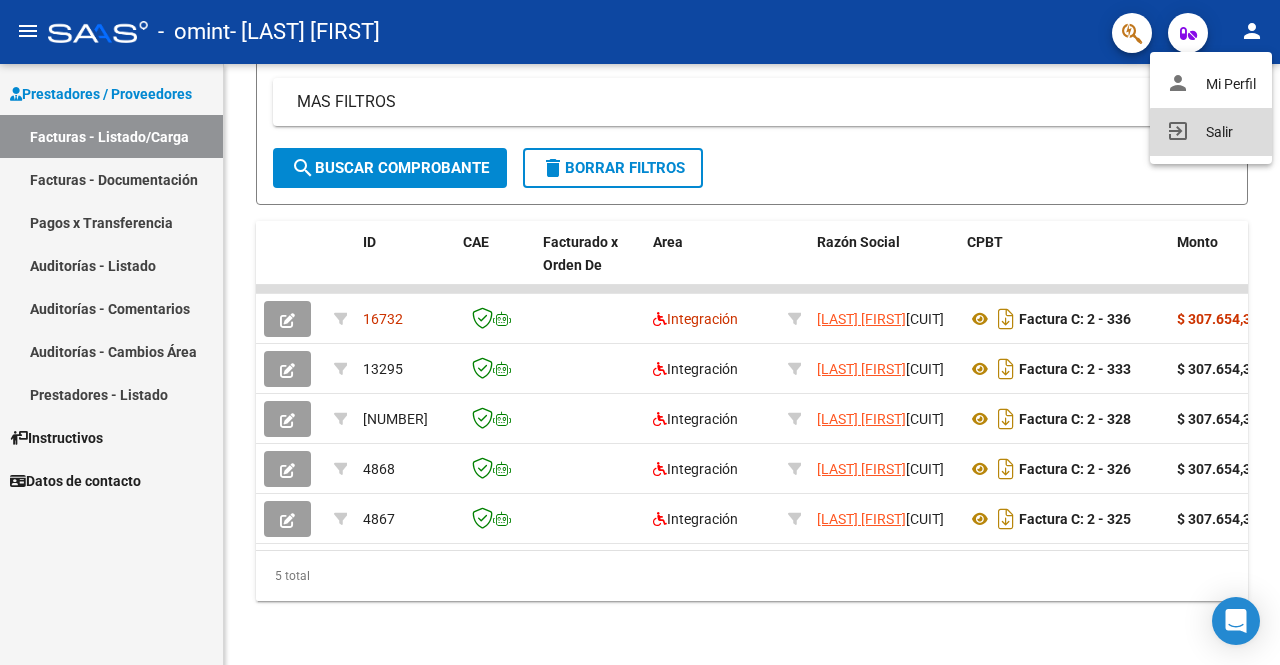 click on "exit_to_app  Salir" at bounding box center [1211, 132] 